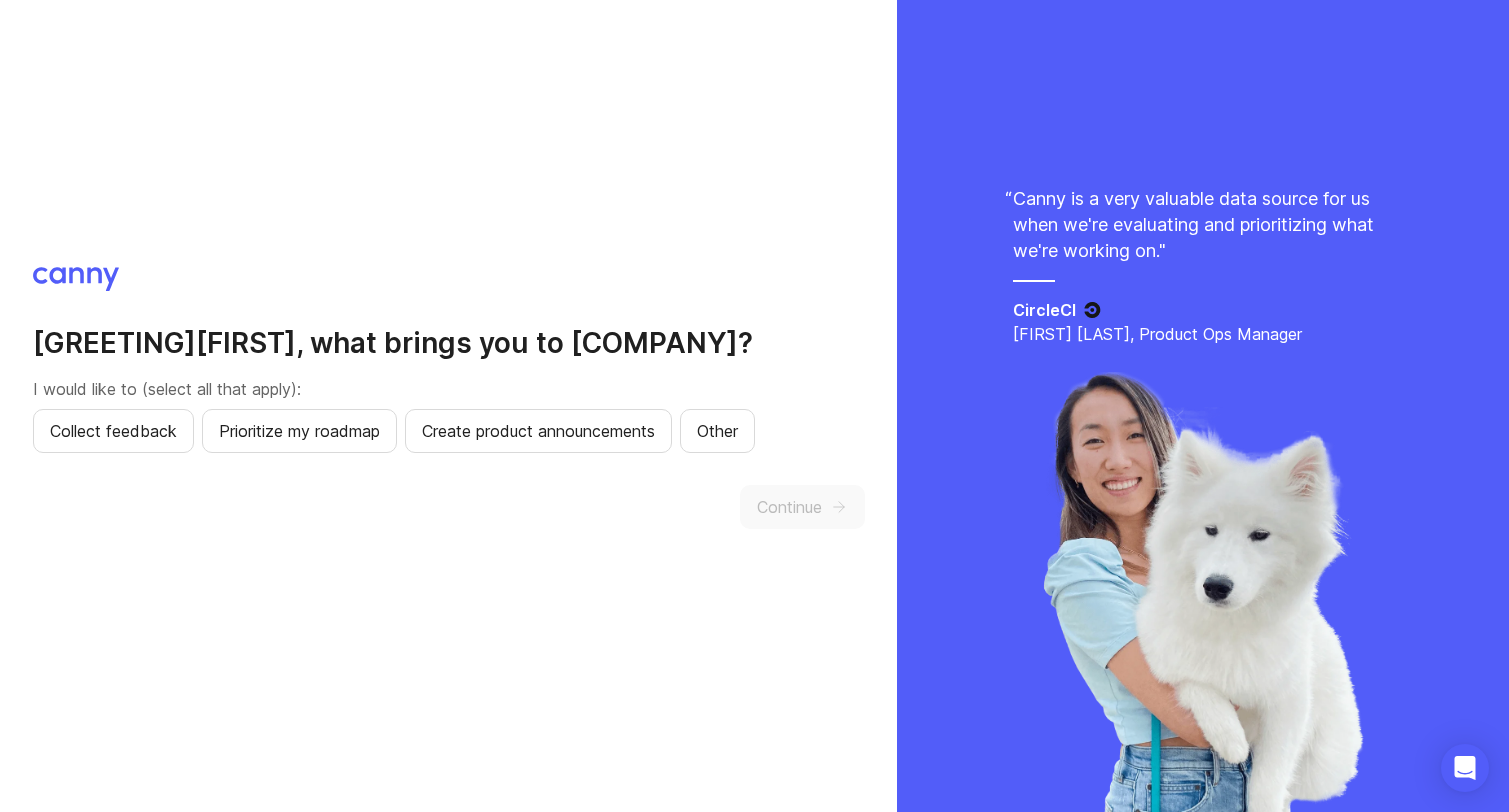 scroll, scrollTop: 0, scrollLeft: 0, axis: both 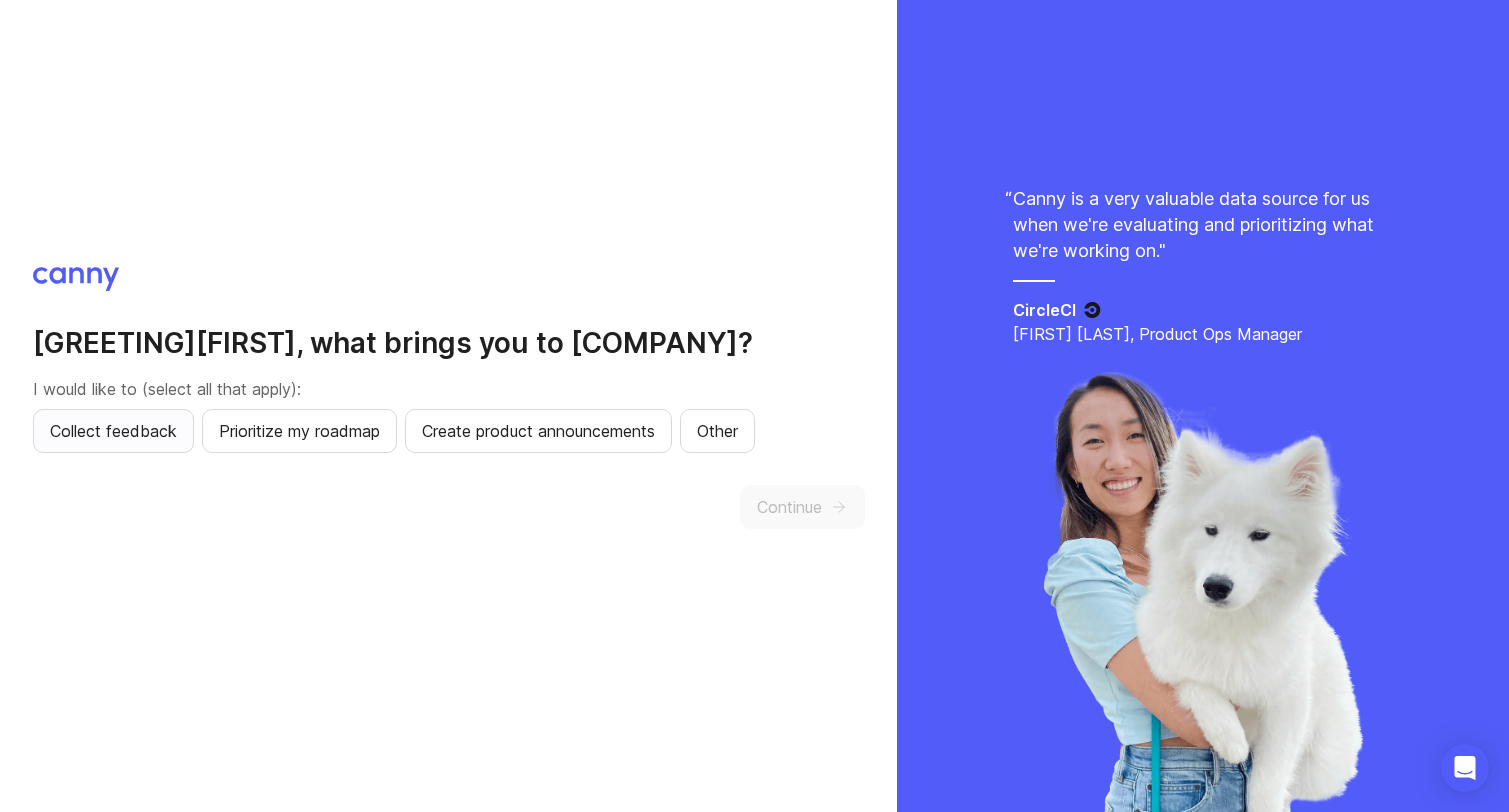 click on "Collect feedback" at bounding box center (113, 431) 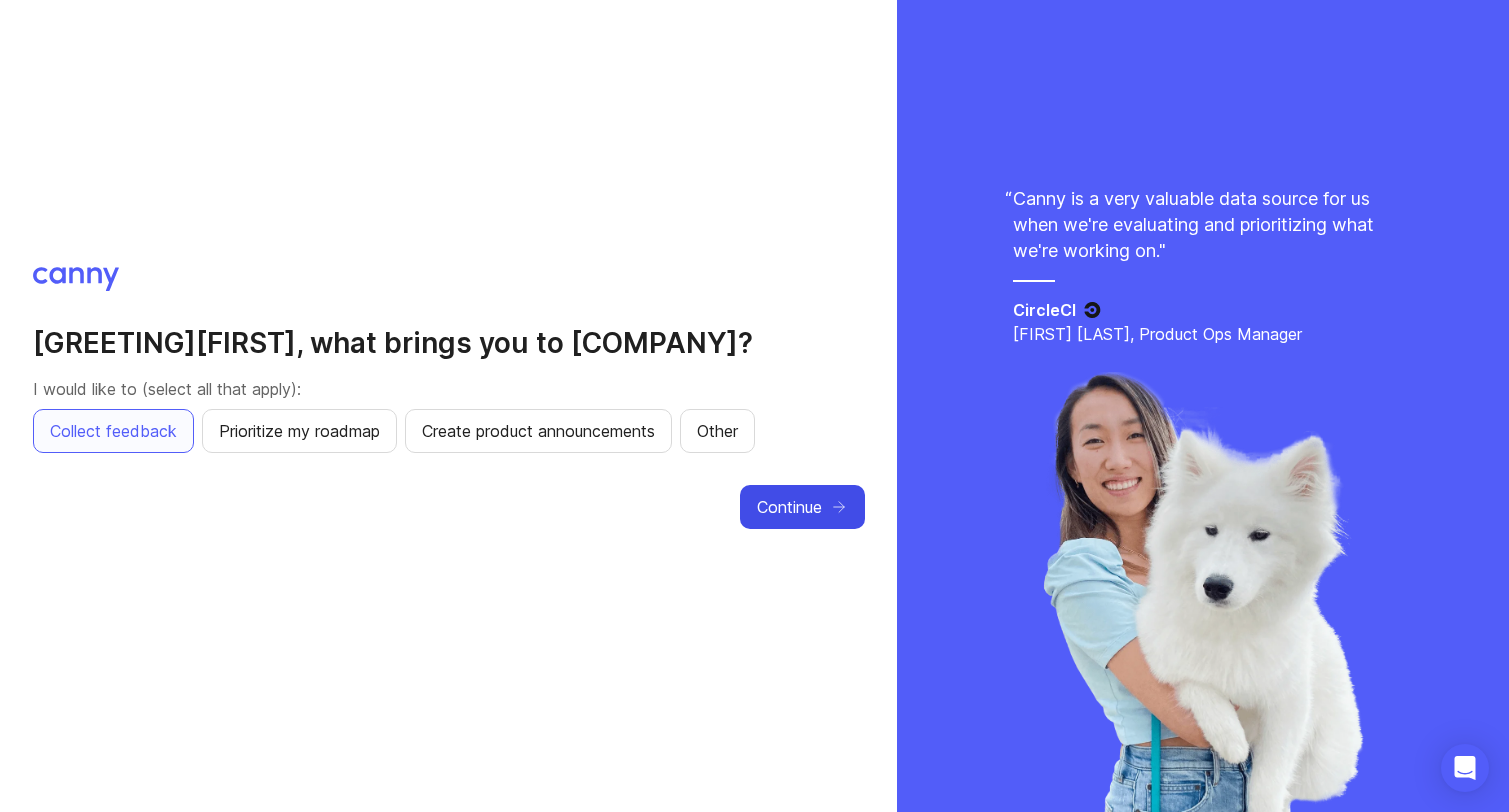click on "Continue" at bounding box center [789, 507] 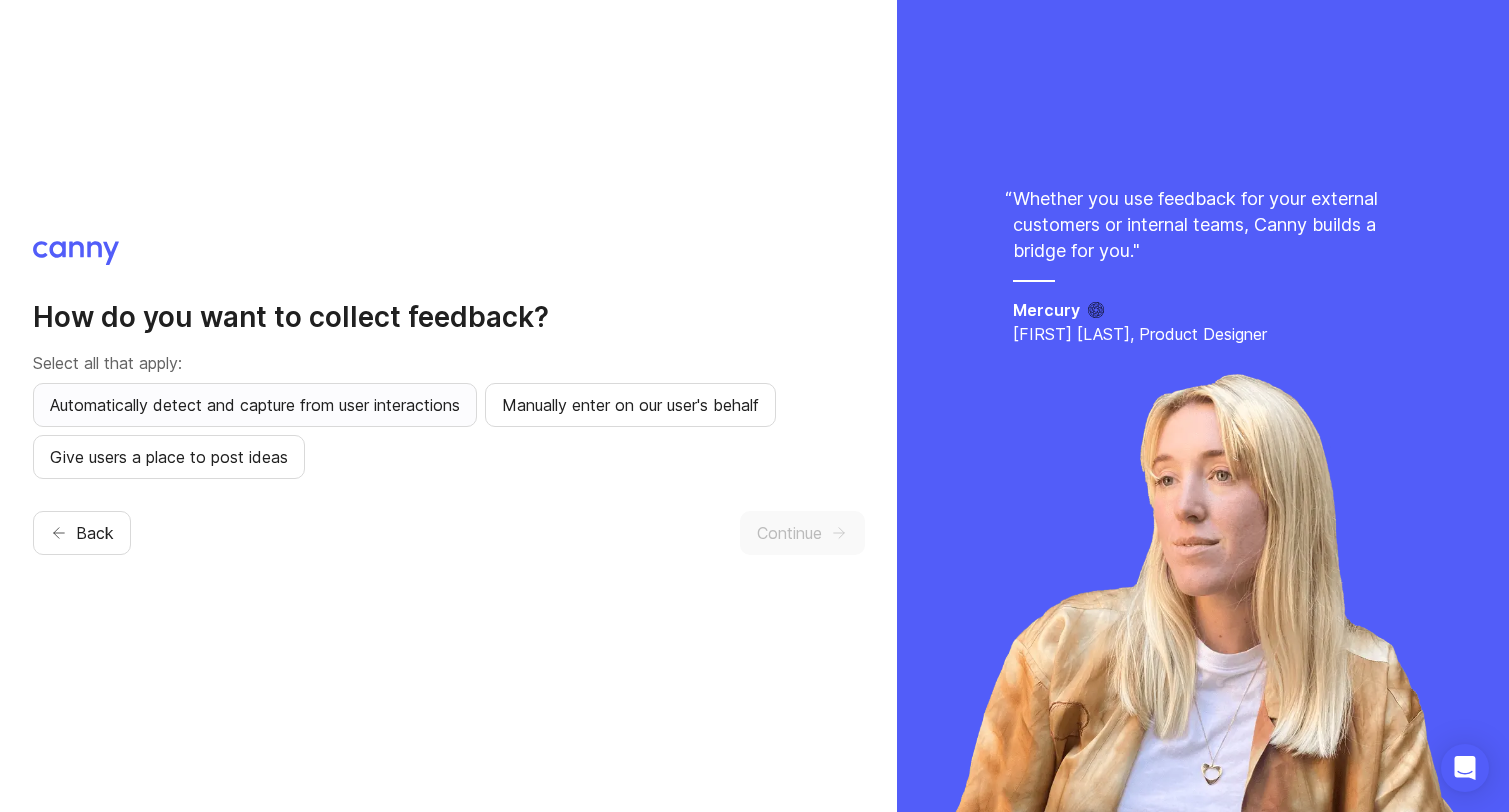 click on "Automatically detect and capture from user interactions" at bounding box center [255, 405] 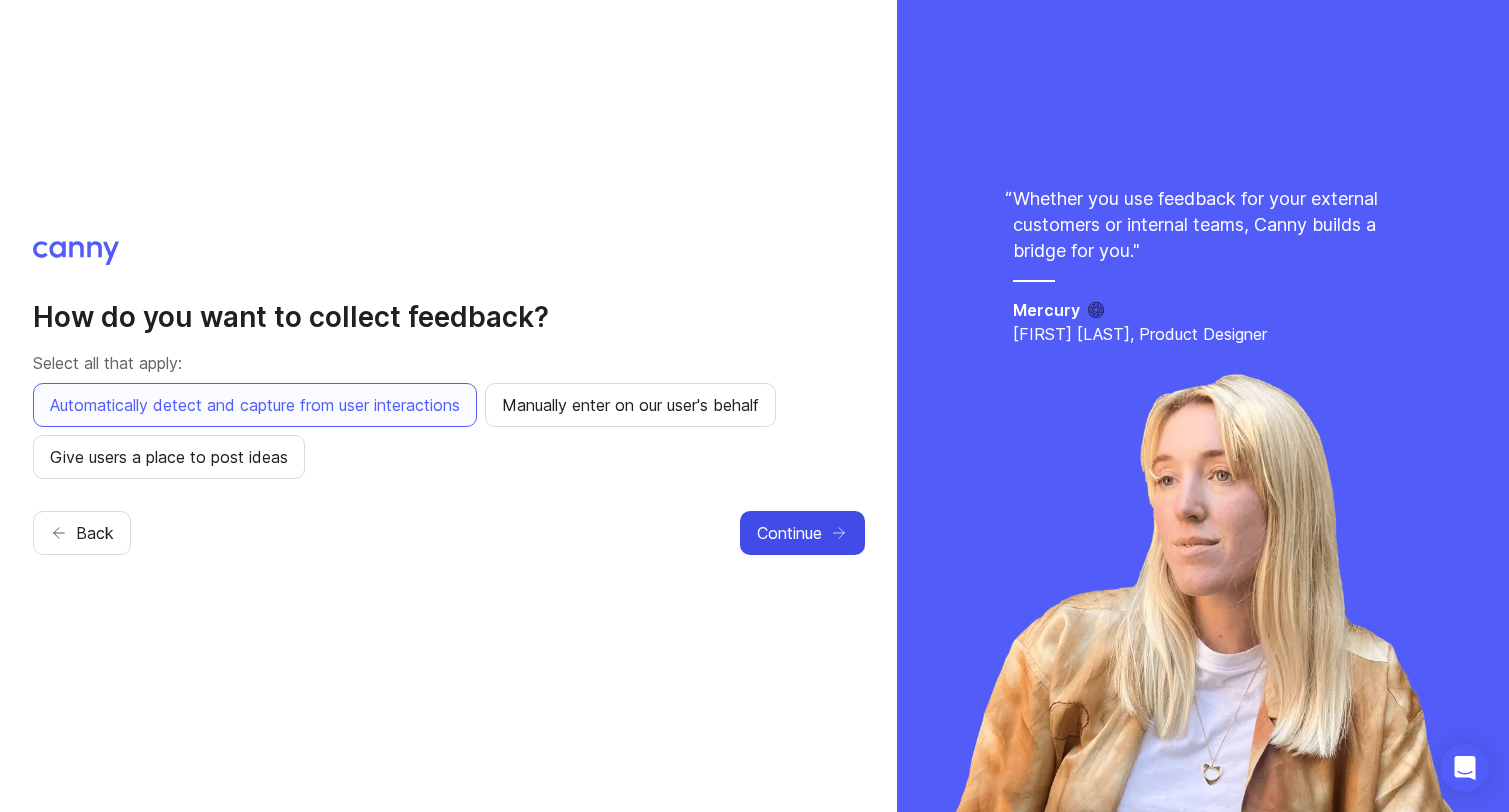 click on "Continue" at bounding box center (789, 533) 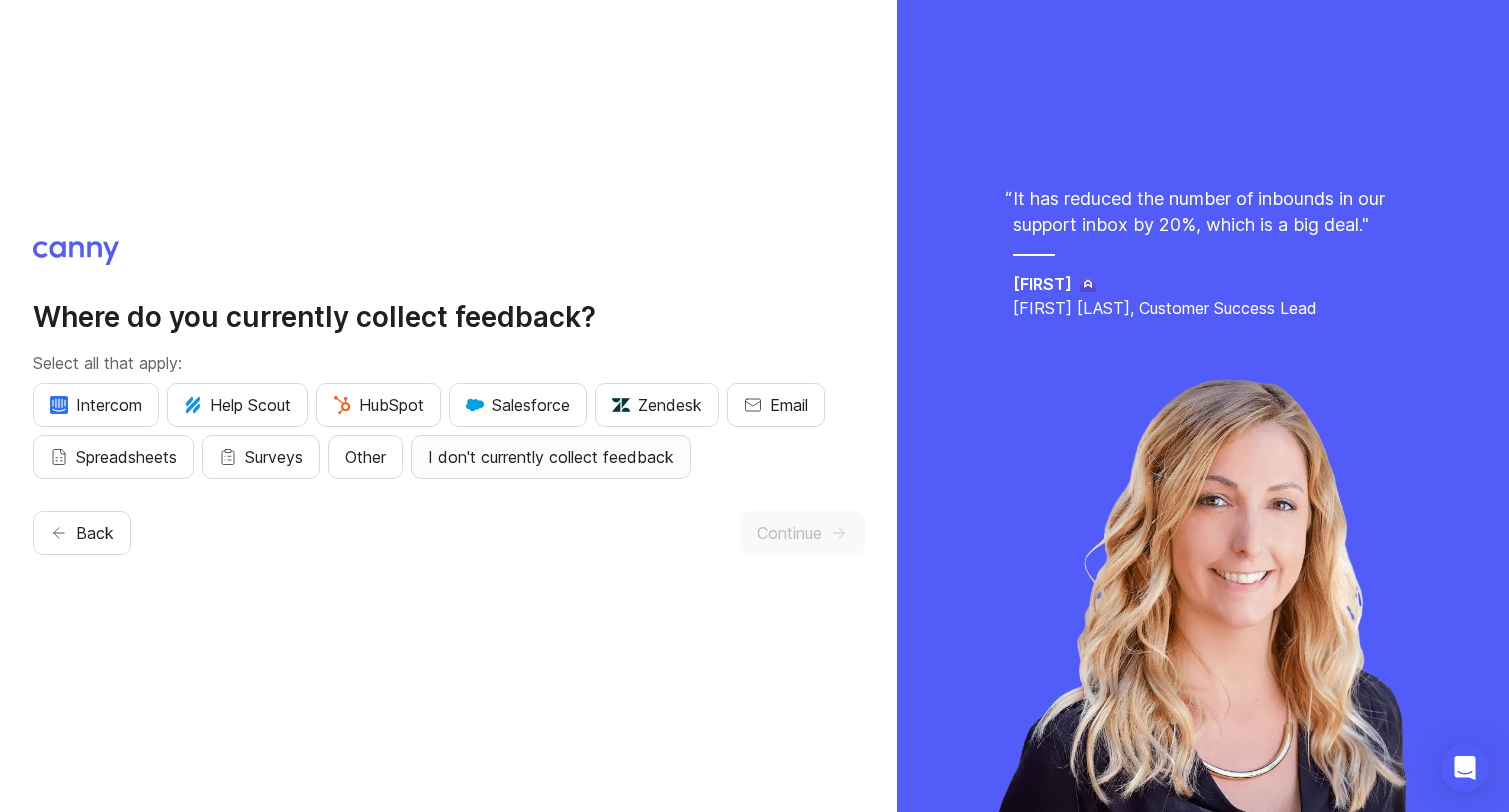 click on "I don't currently collect feedback" at bounding box center (551, 457) 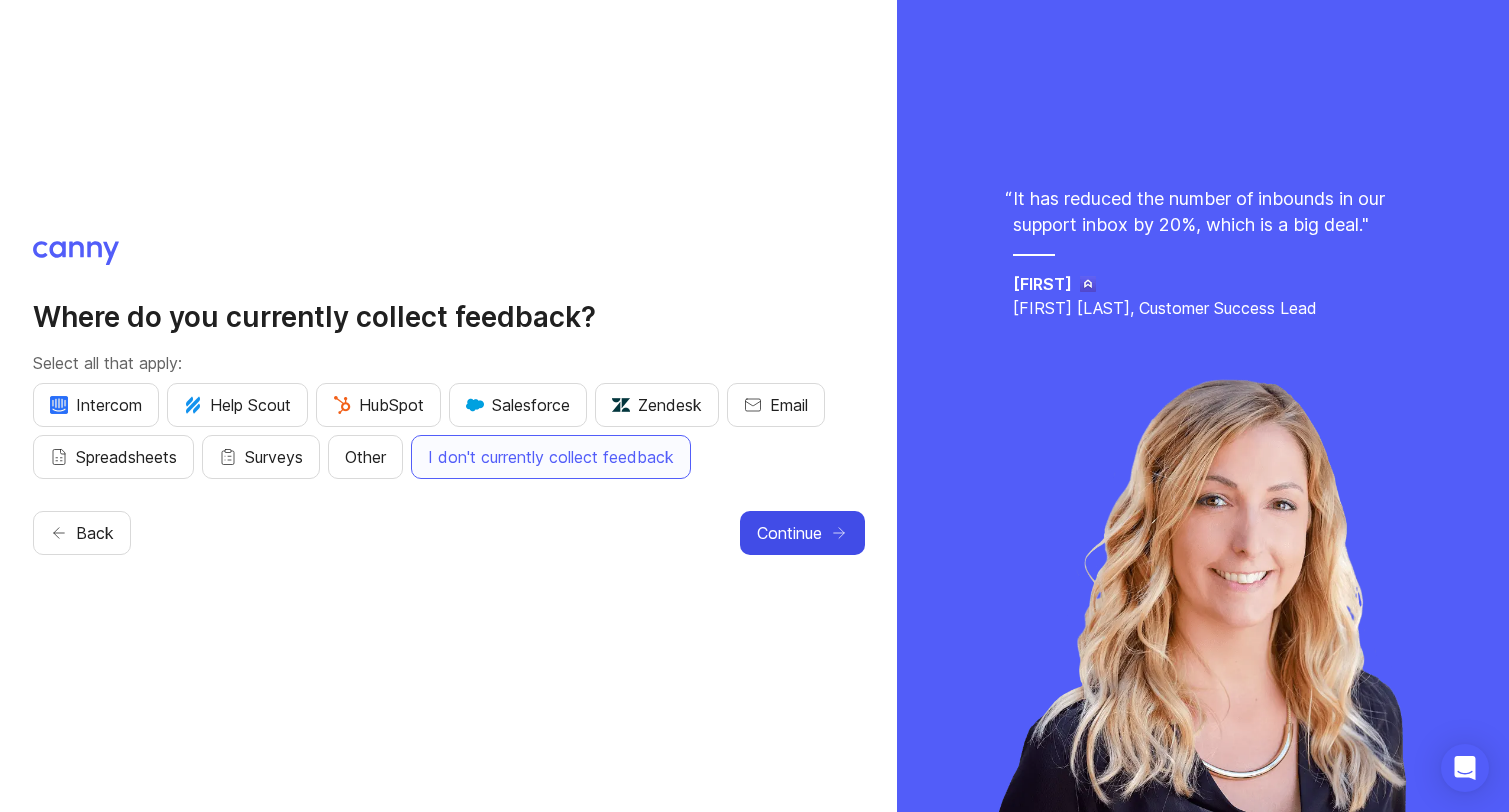 click on "Continue" at bounding box center [789, 533] 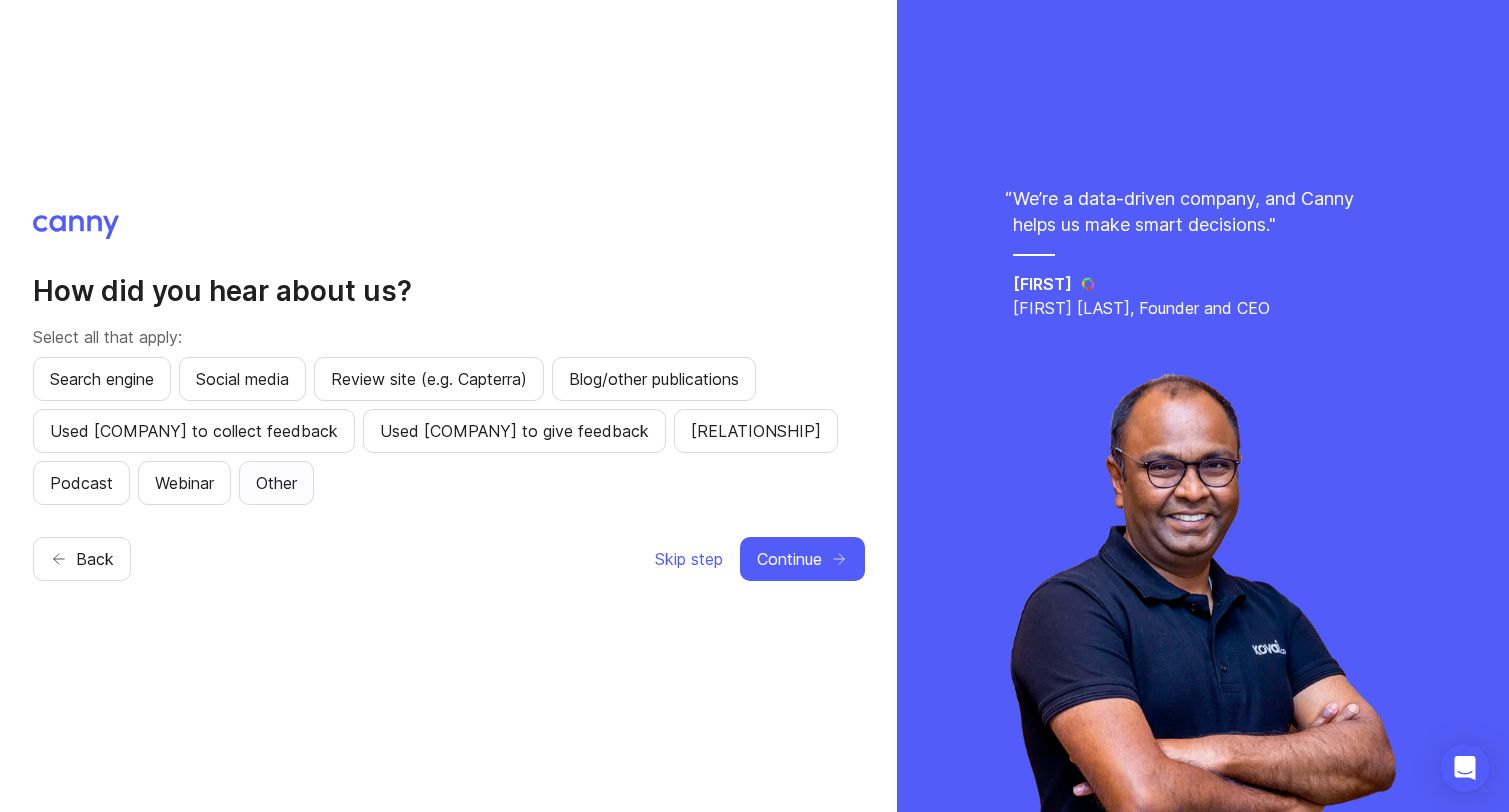 click on "Other" at bounding box center [276, 483] 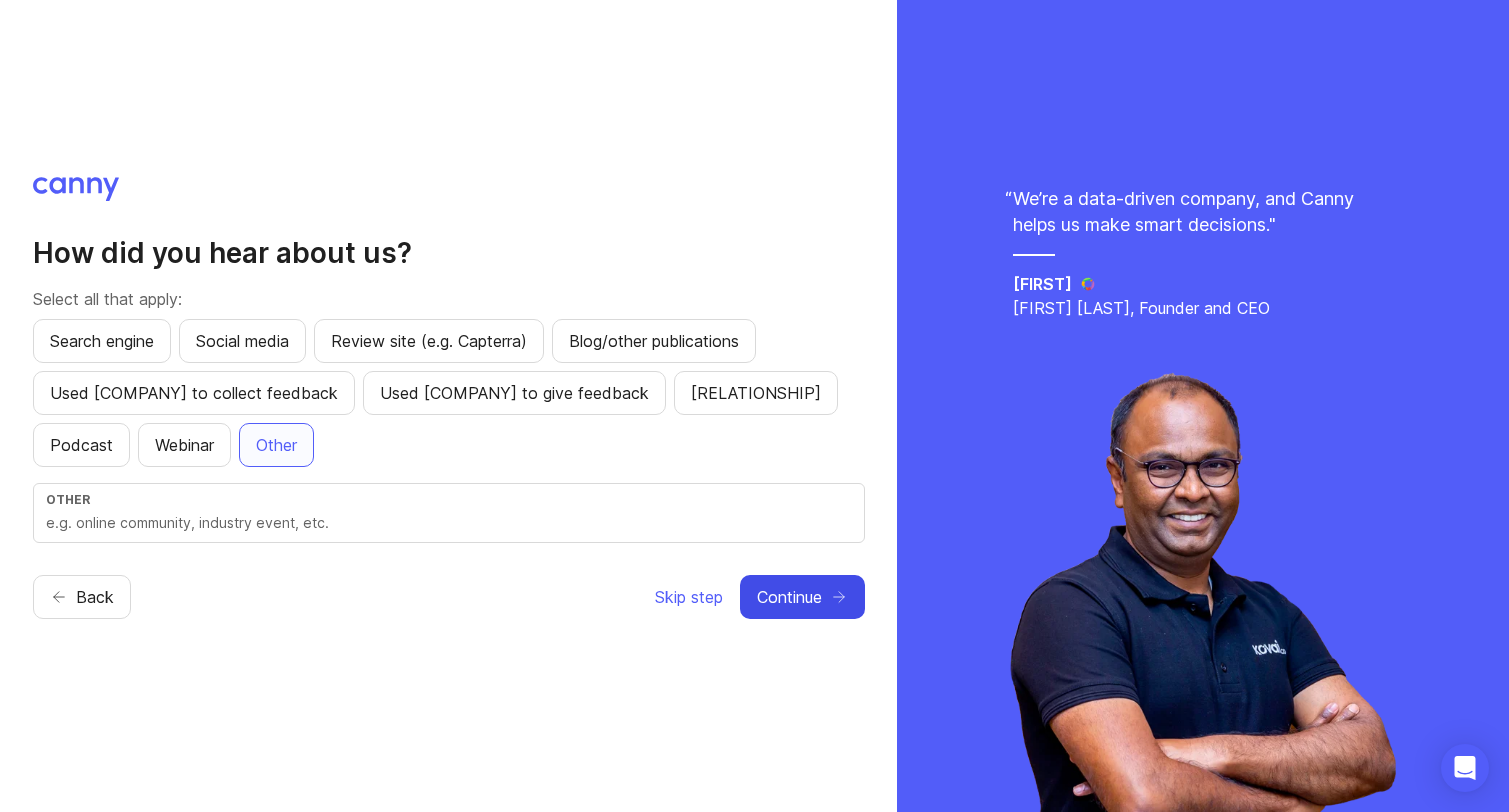 click on "Continue" at bounding box center [789, 597] 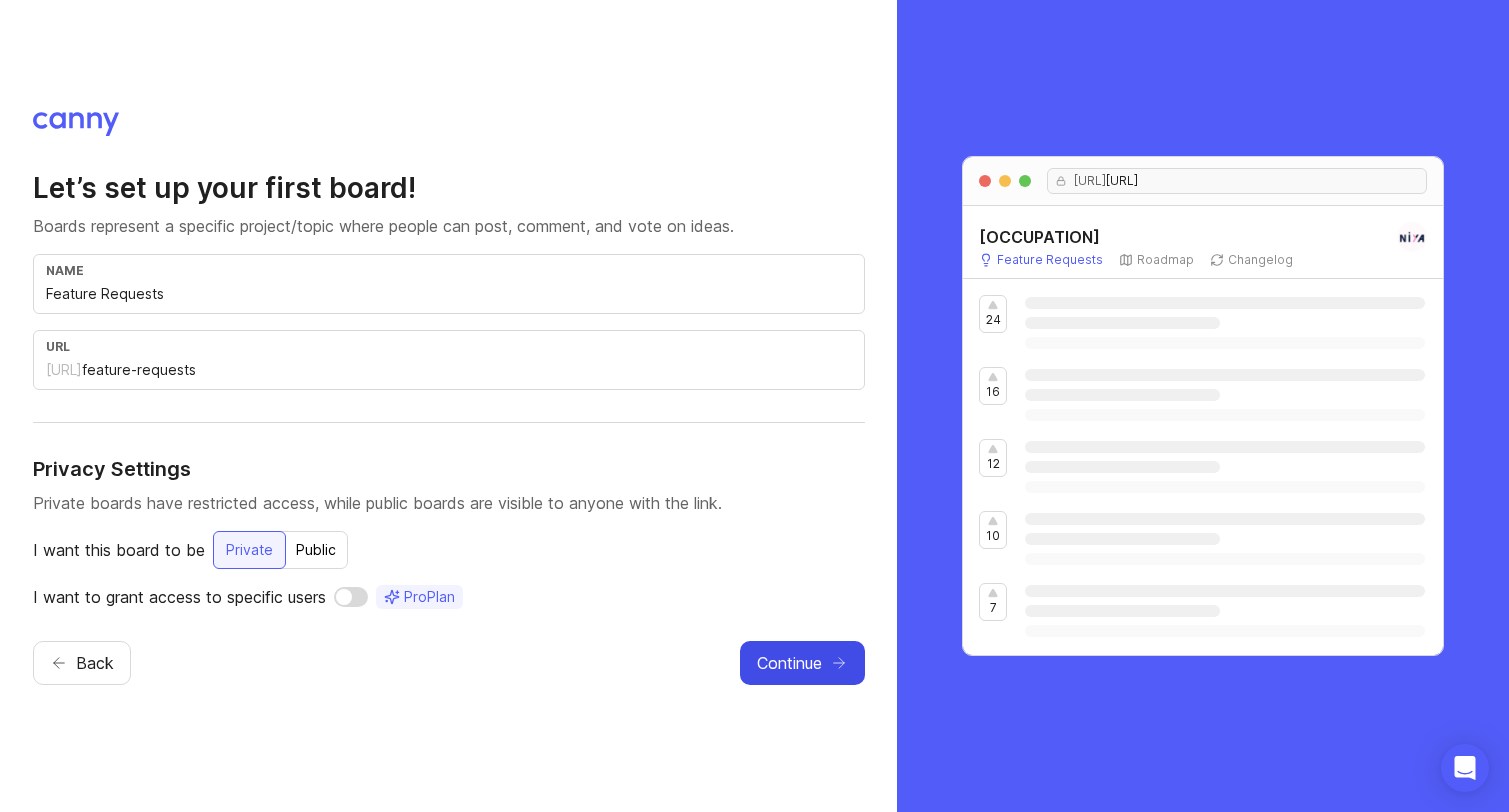 click on "Continue" at bounding box center [802, 663] 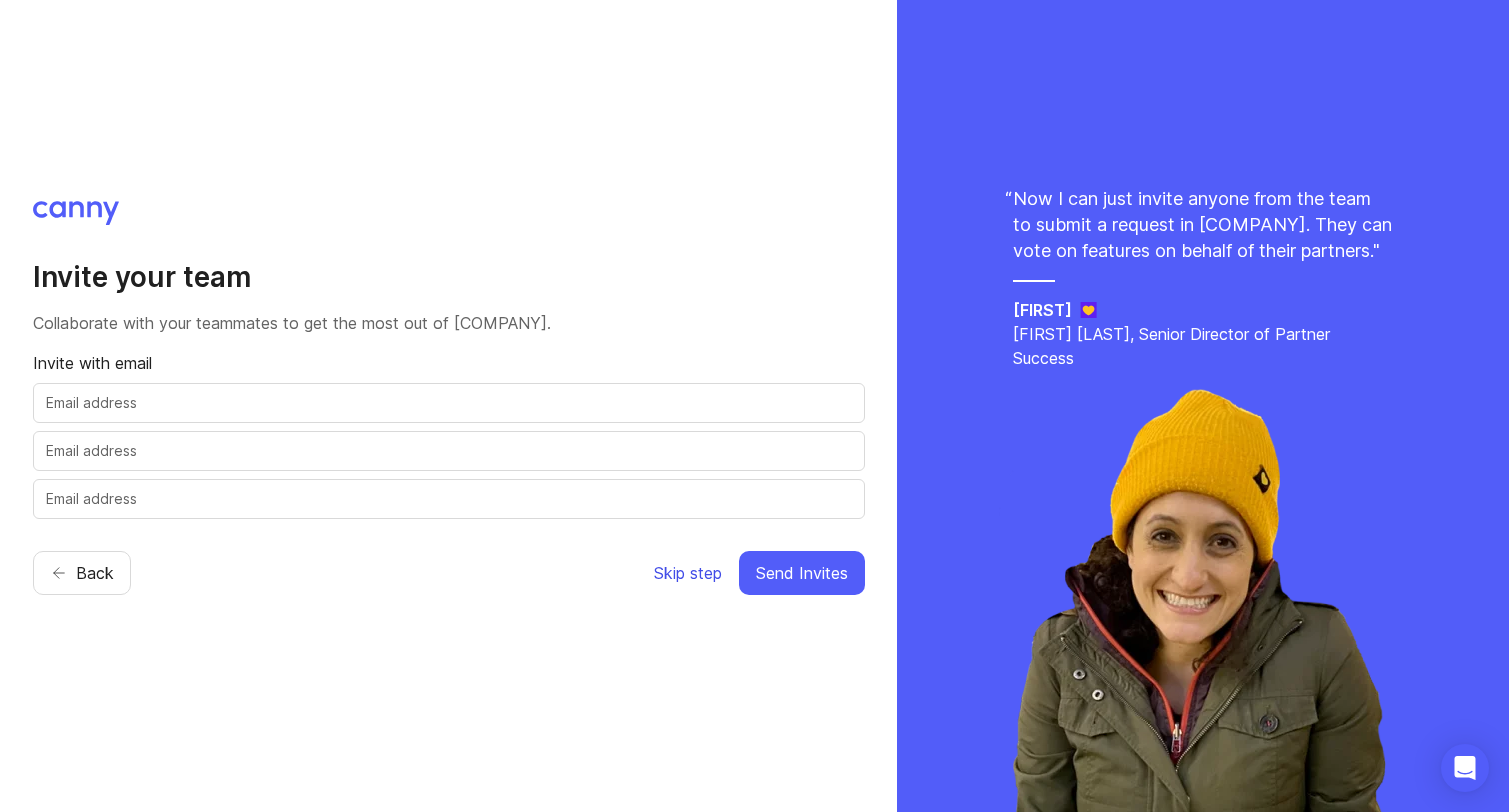 click on "Skip step" at bounding box center (688, 573) 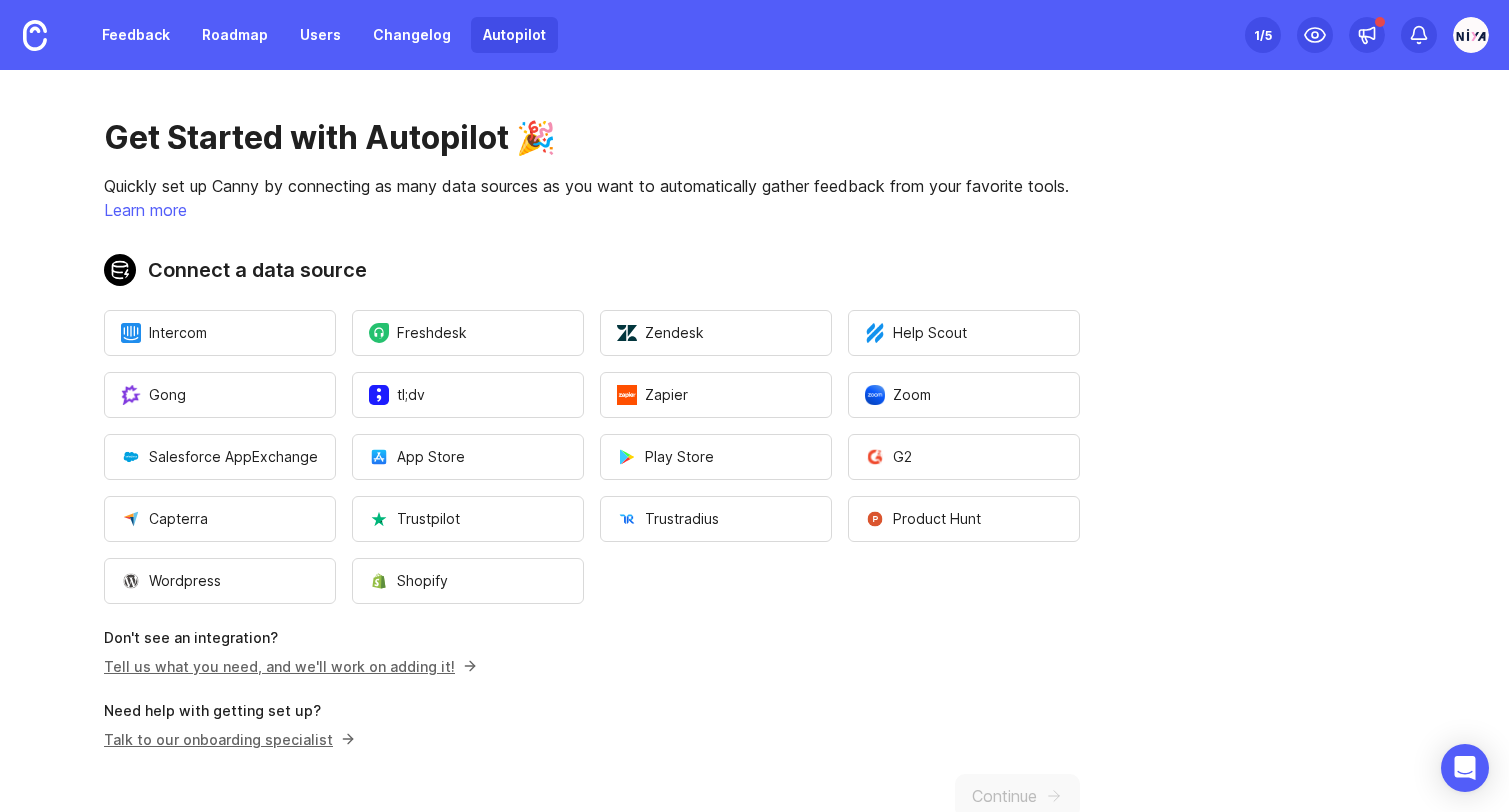 scroll, scrollTop: 0, scrollLeft: 0, axis: both 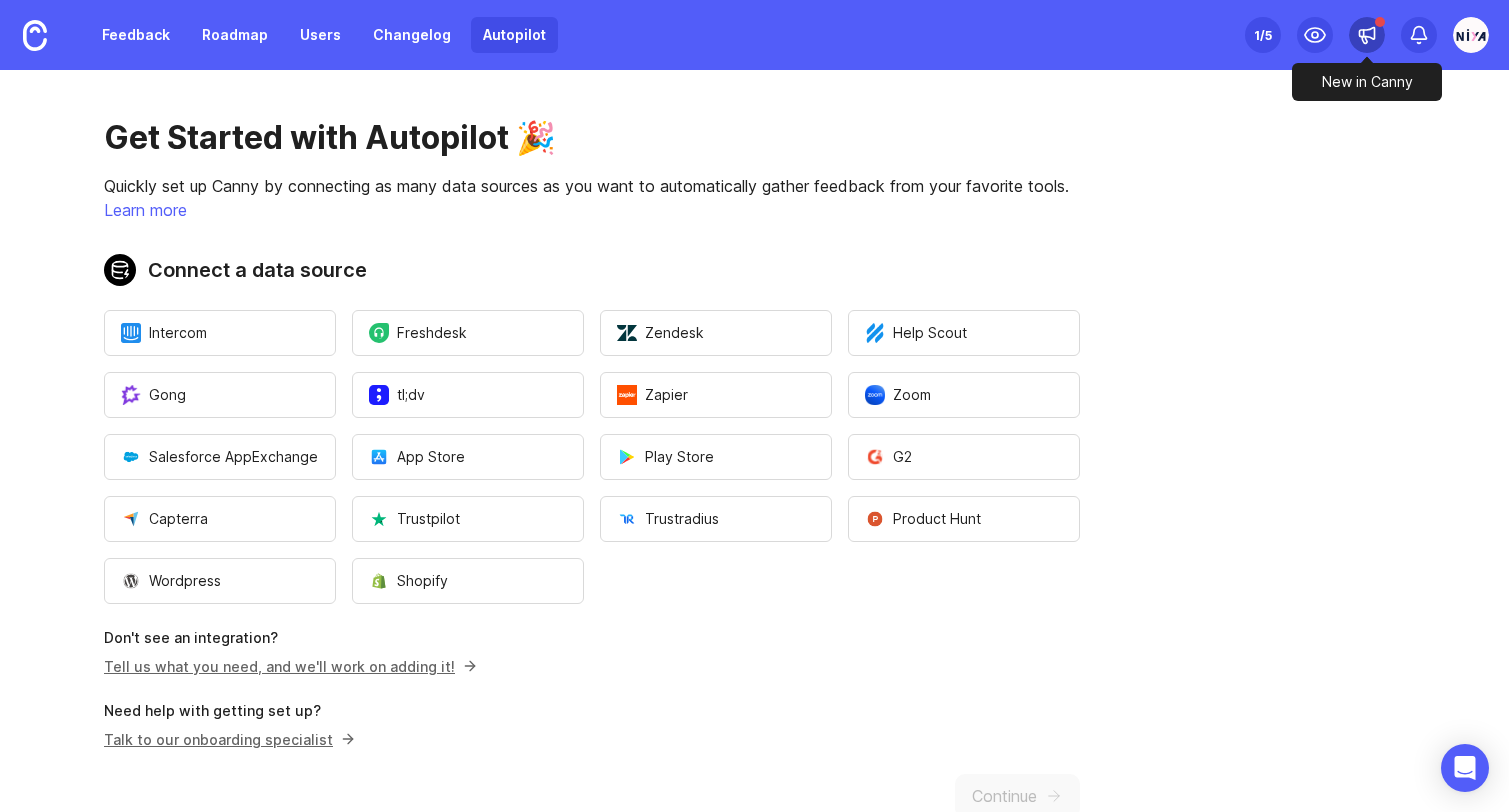 click at bounding box center (1367, 35) 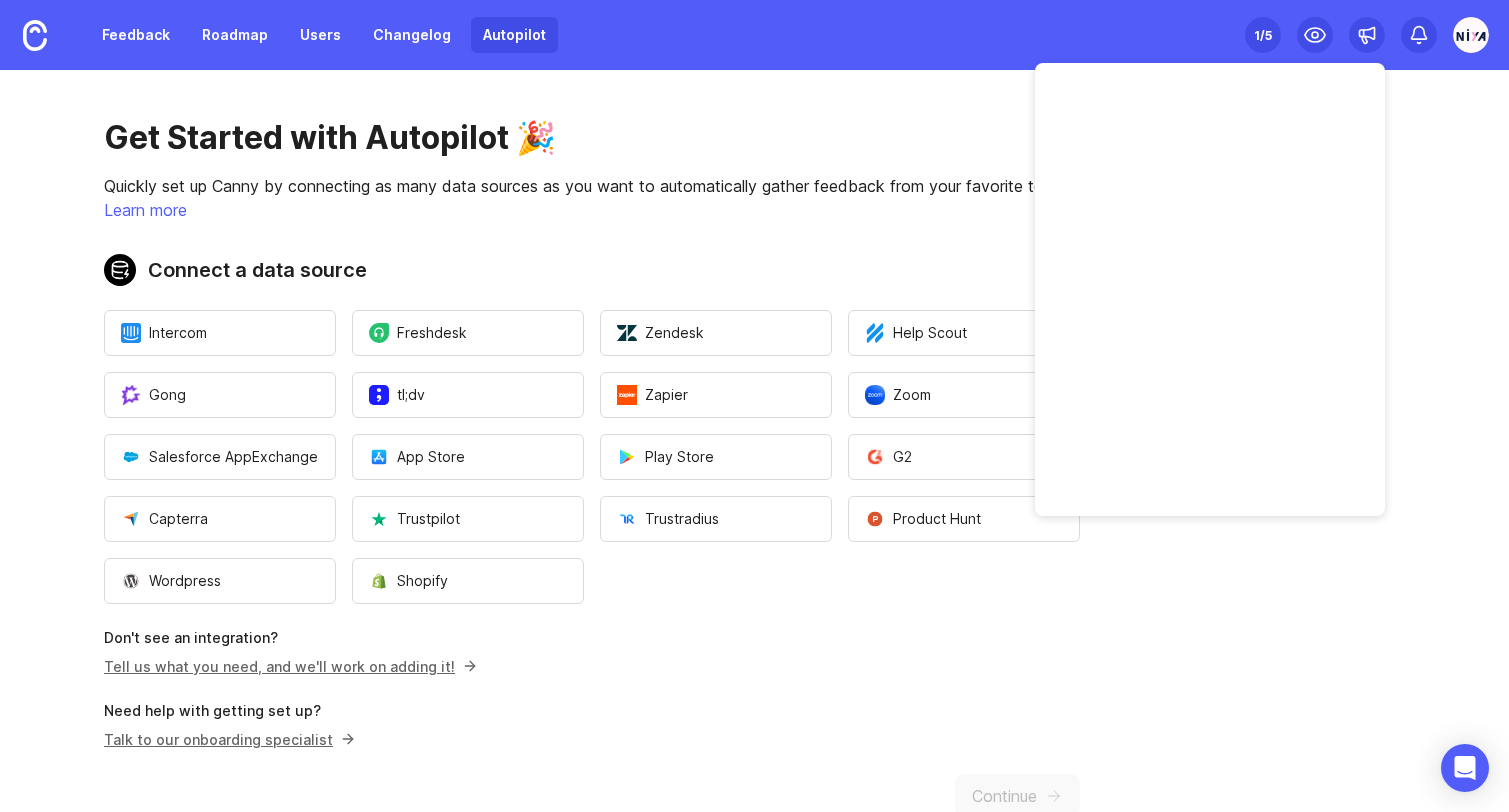 click at bounding box center (1471, 35) 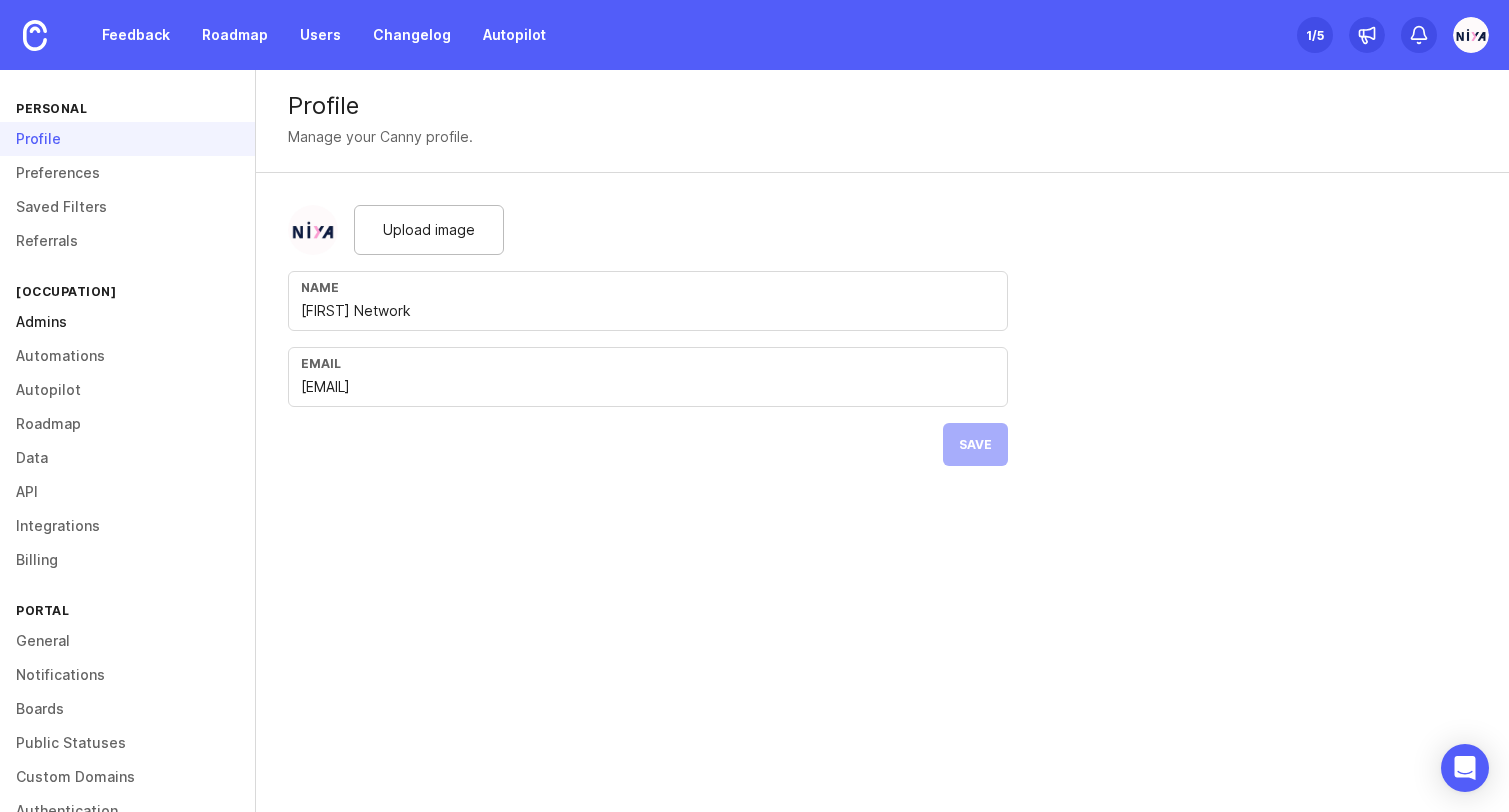 click on "Admins" at bounding box center [127, 322] 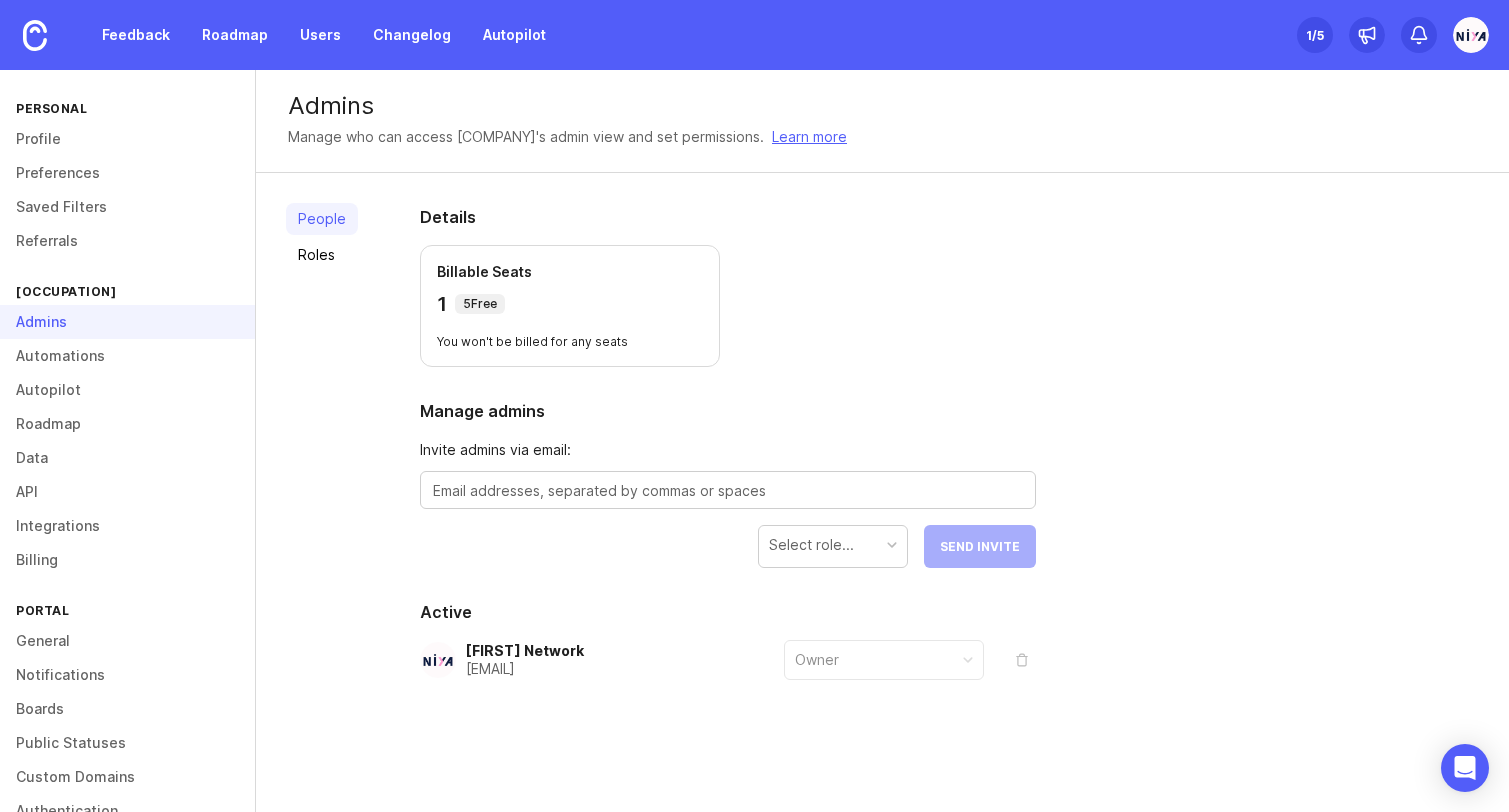 click on "Owner" at bounding box center (884, 660) 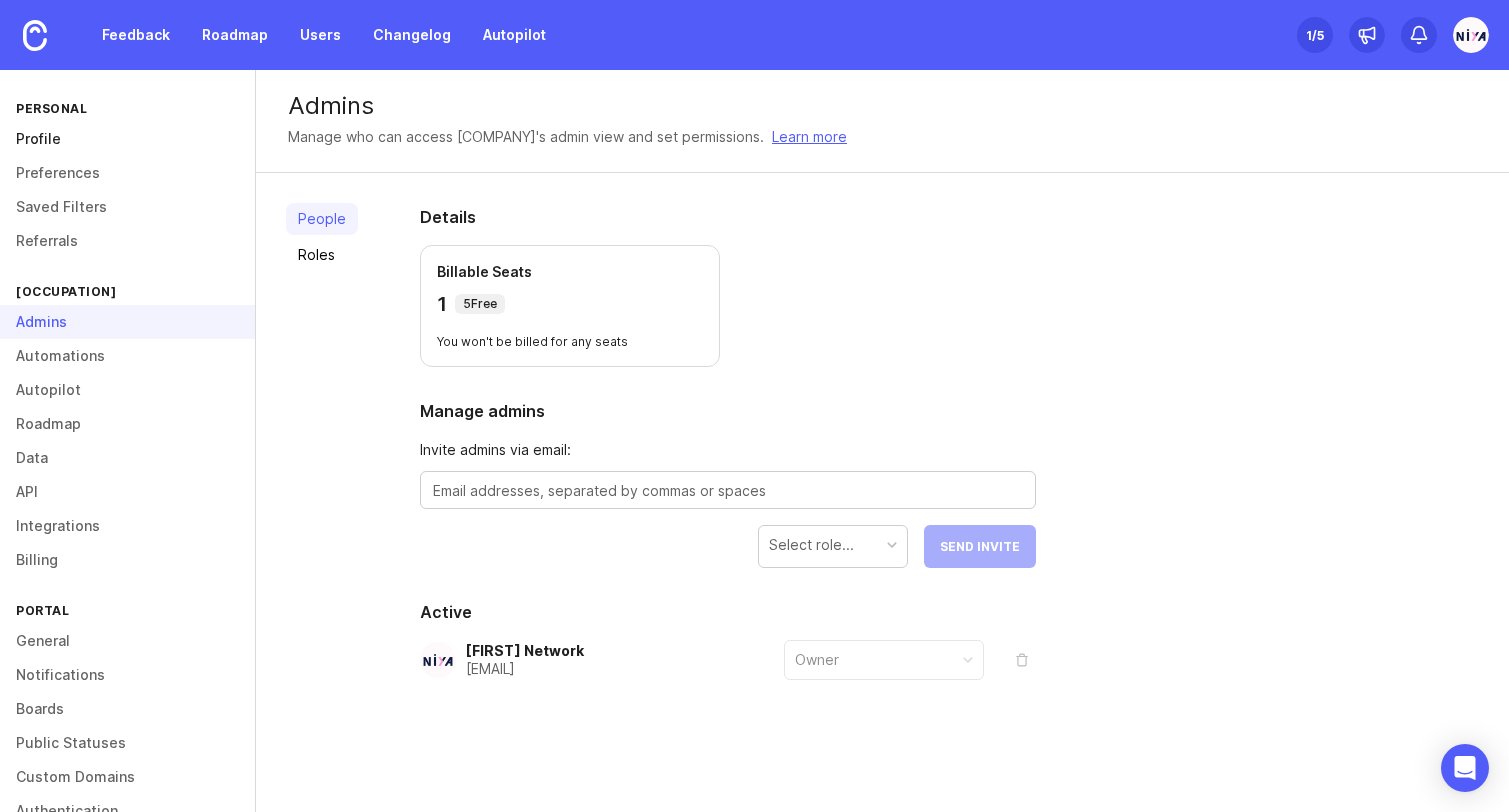 click on "Profile" at bounding box center [127, 139] 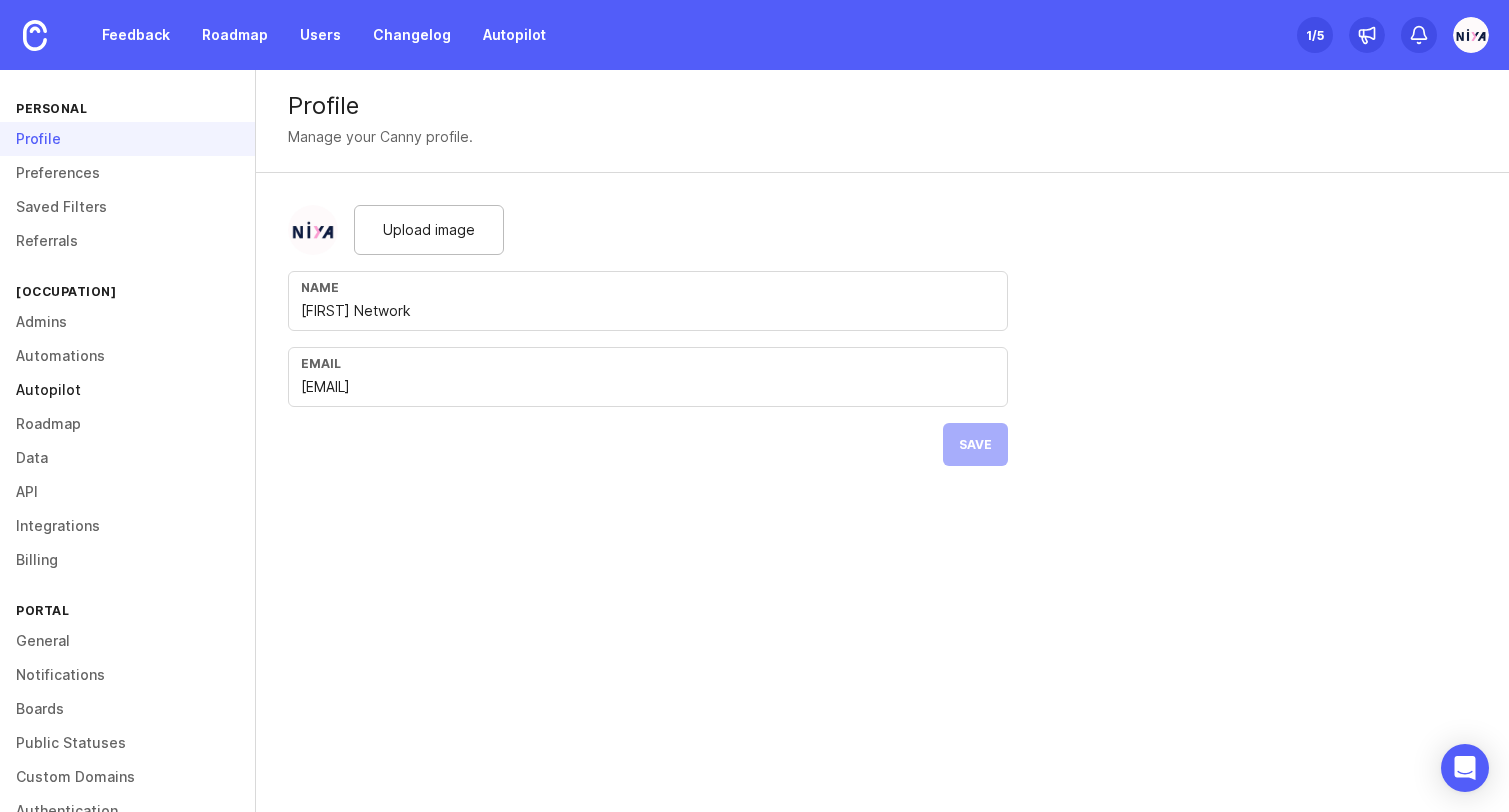 scroll, scrollTop: 0, scrollLeft: 0, axis: both 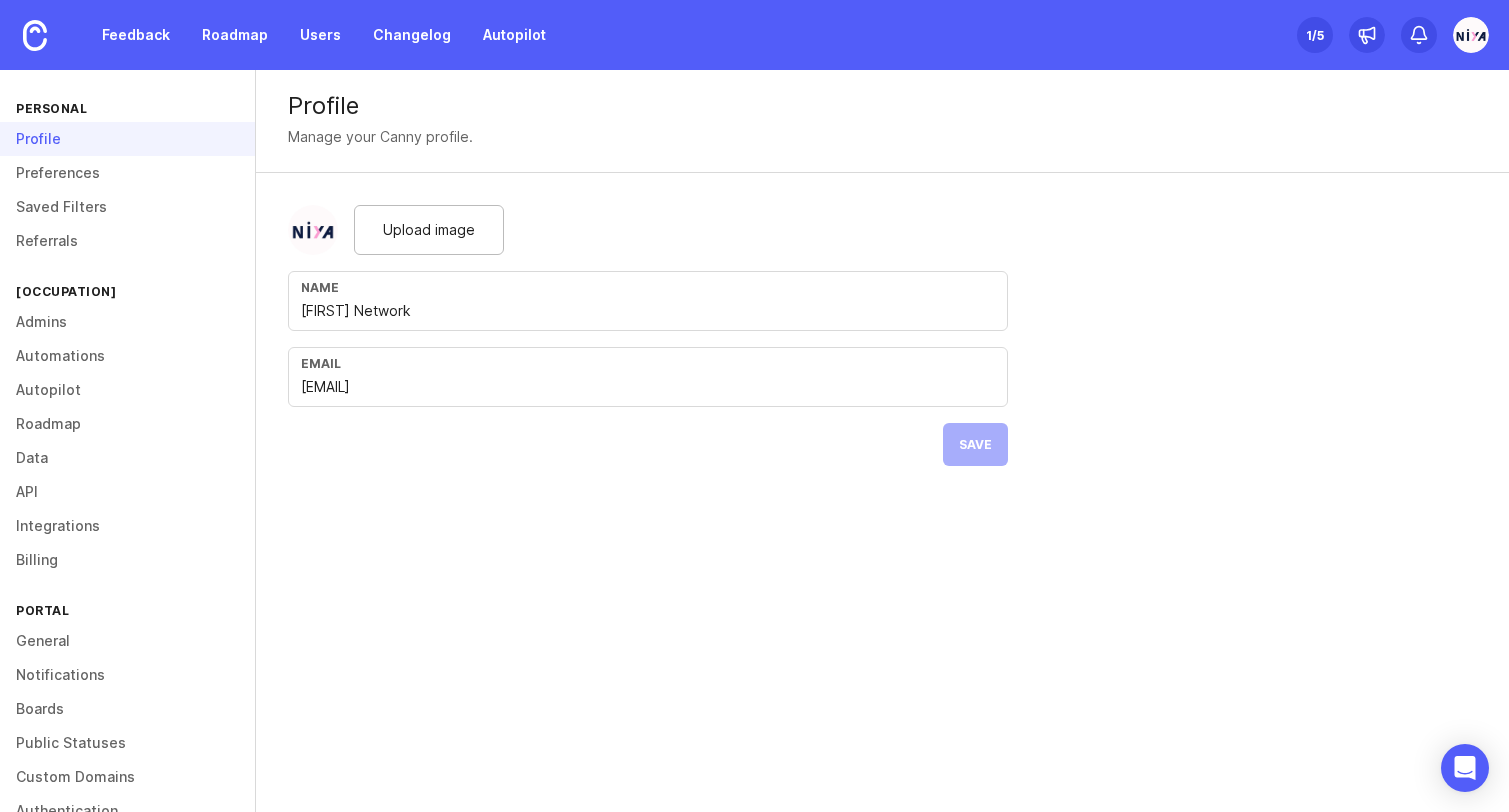 click at bounding box center [1471, 35] 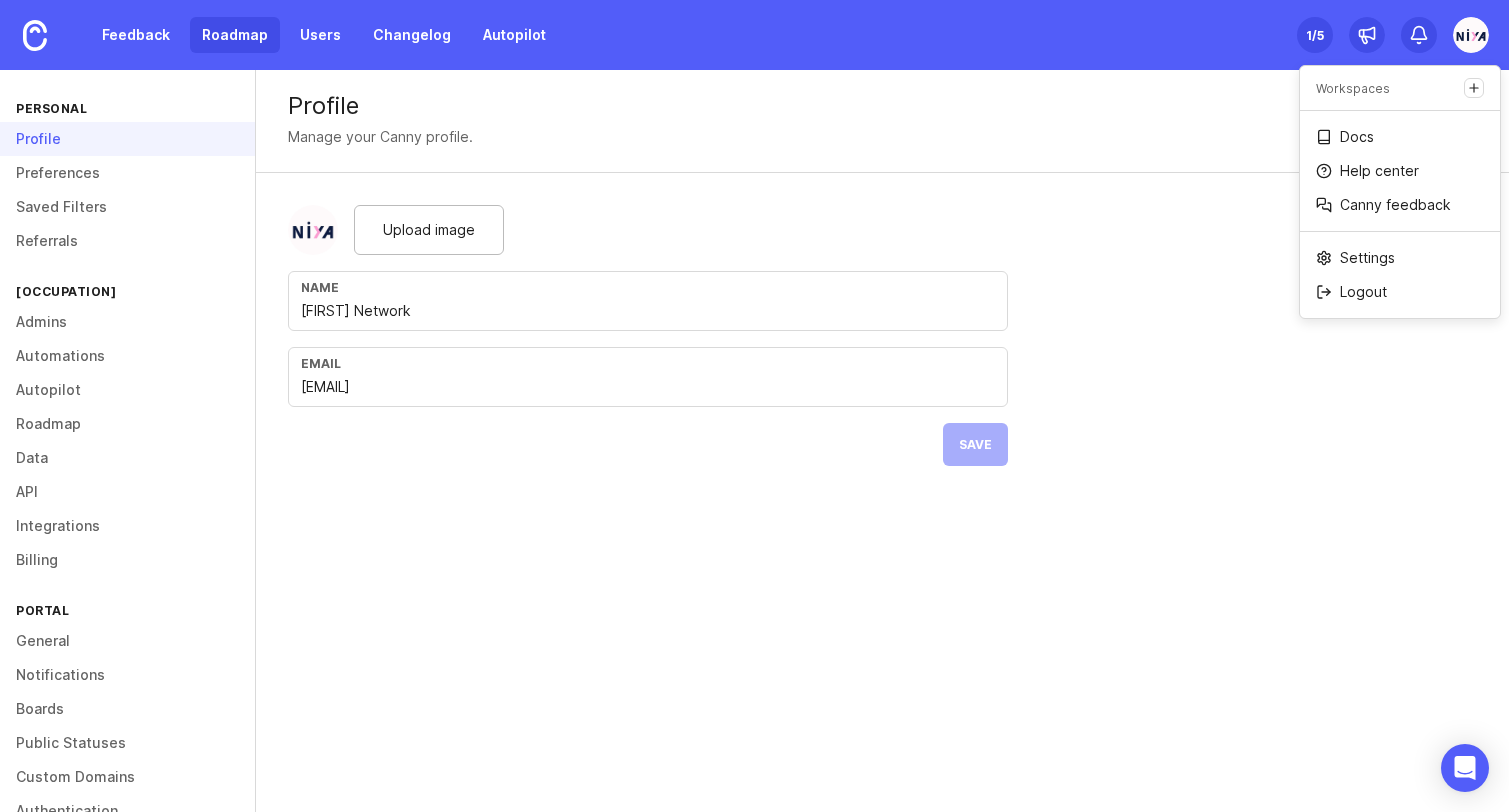 click on "Roadmap" at bounding box center [235, 35] 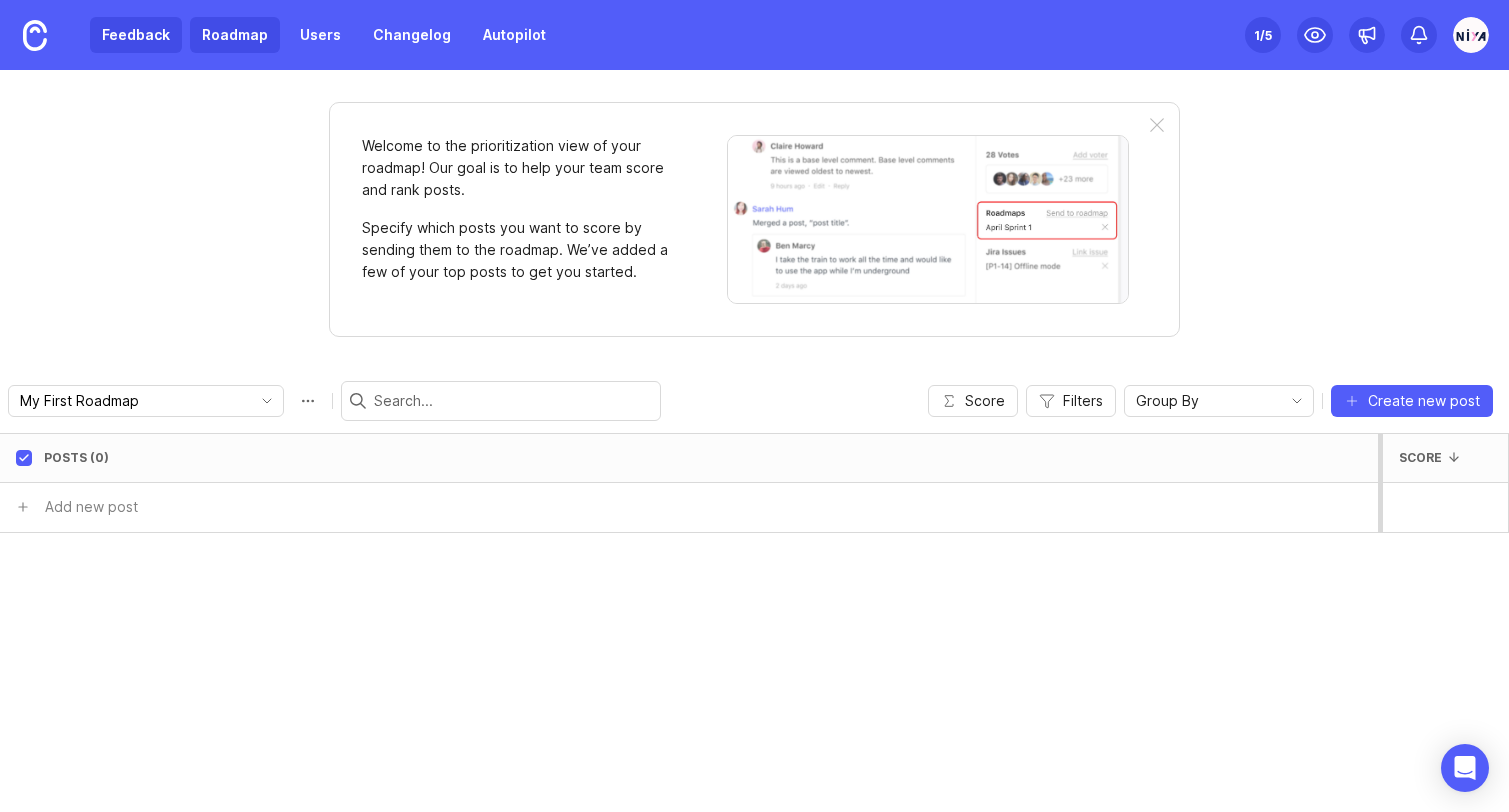 click on "Feedback" at bounding box center (136, 35) 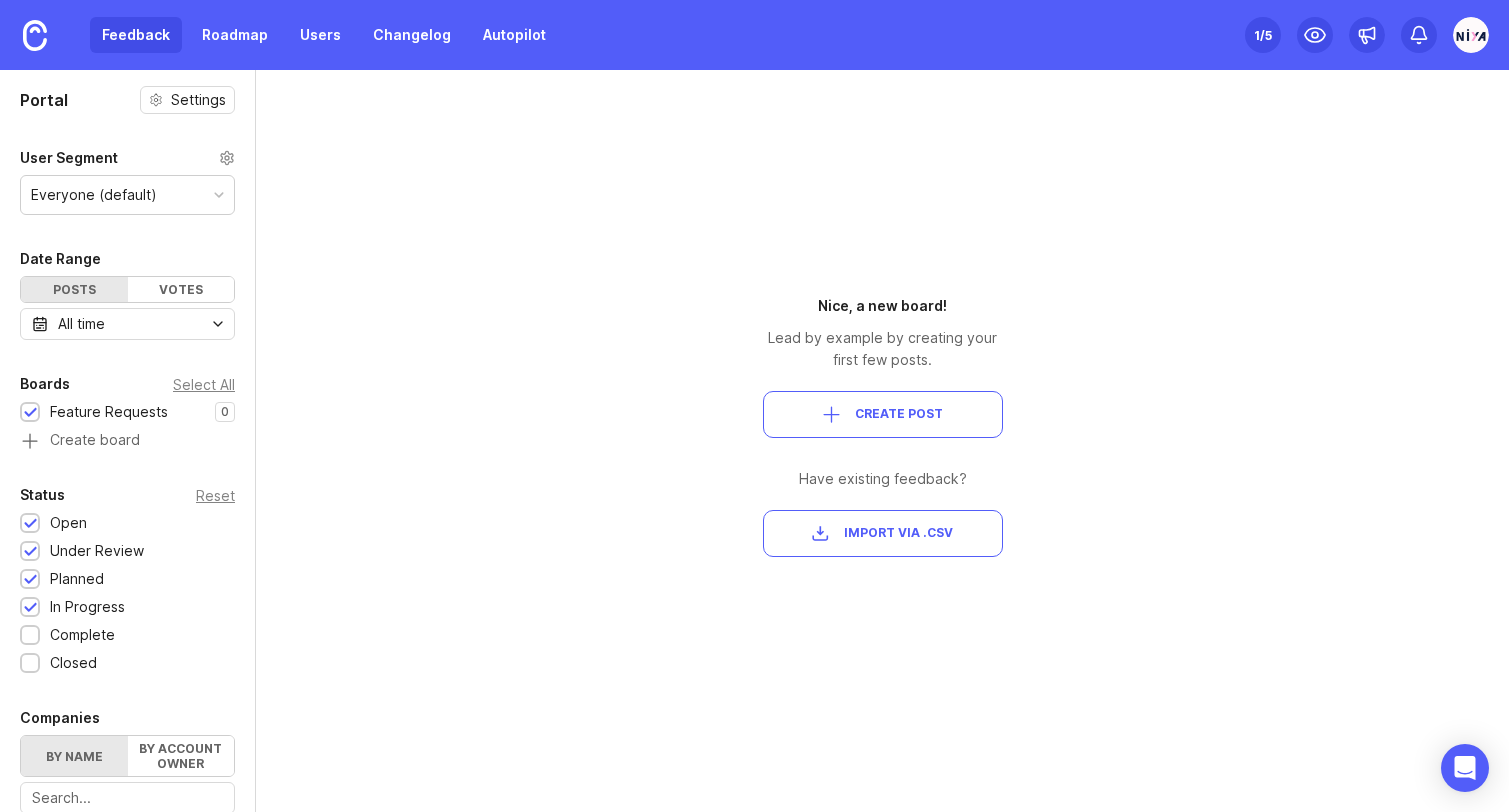 scroll, scrollTop: 0, scrollLeft: 0, axis: both 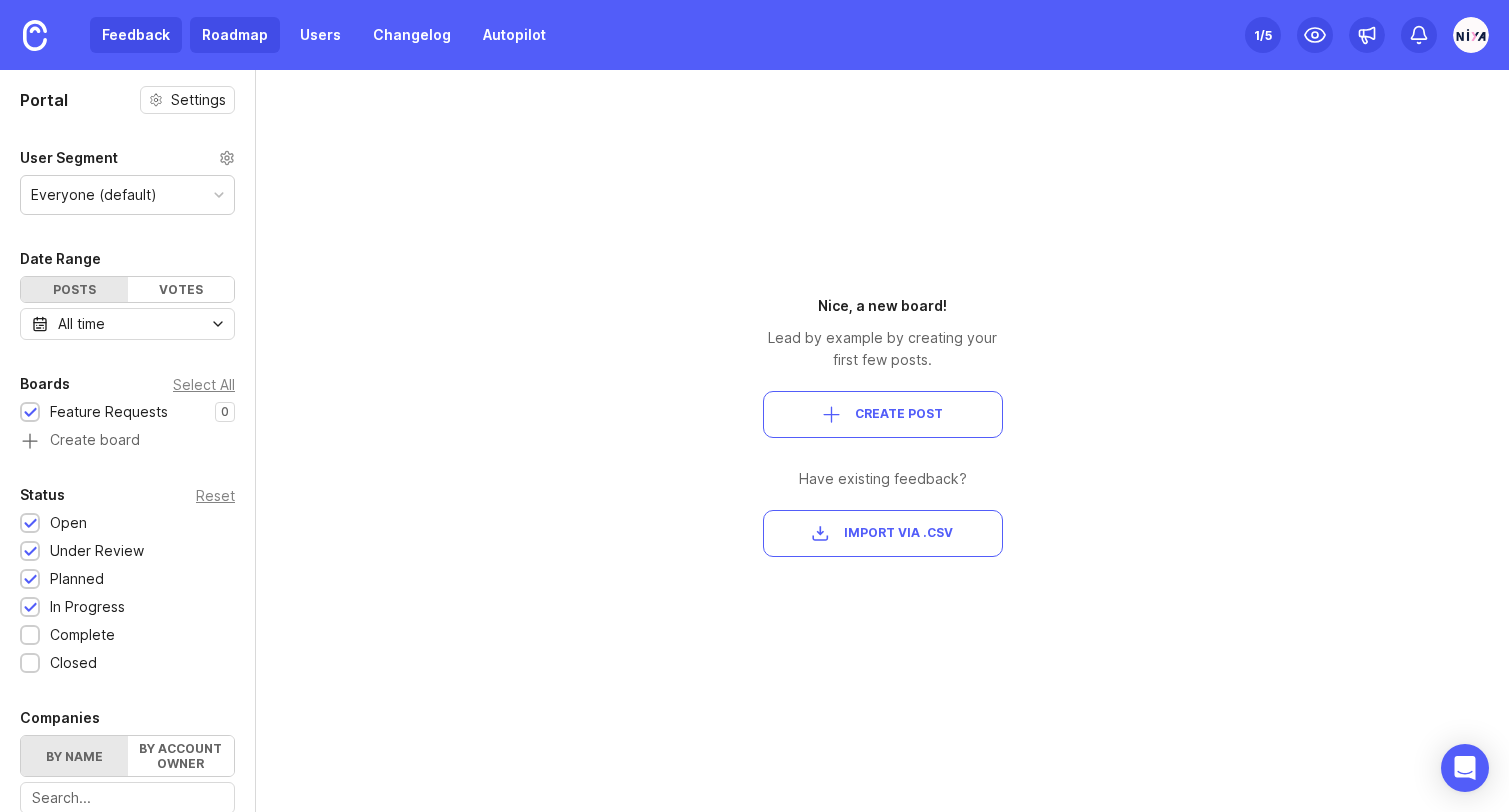 click on "Roadmap" at bounding box center (235, 35) 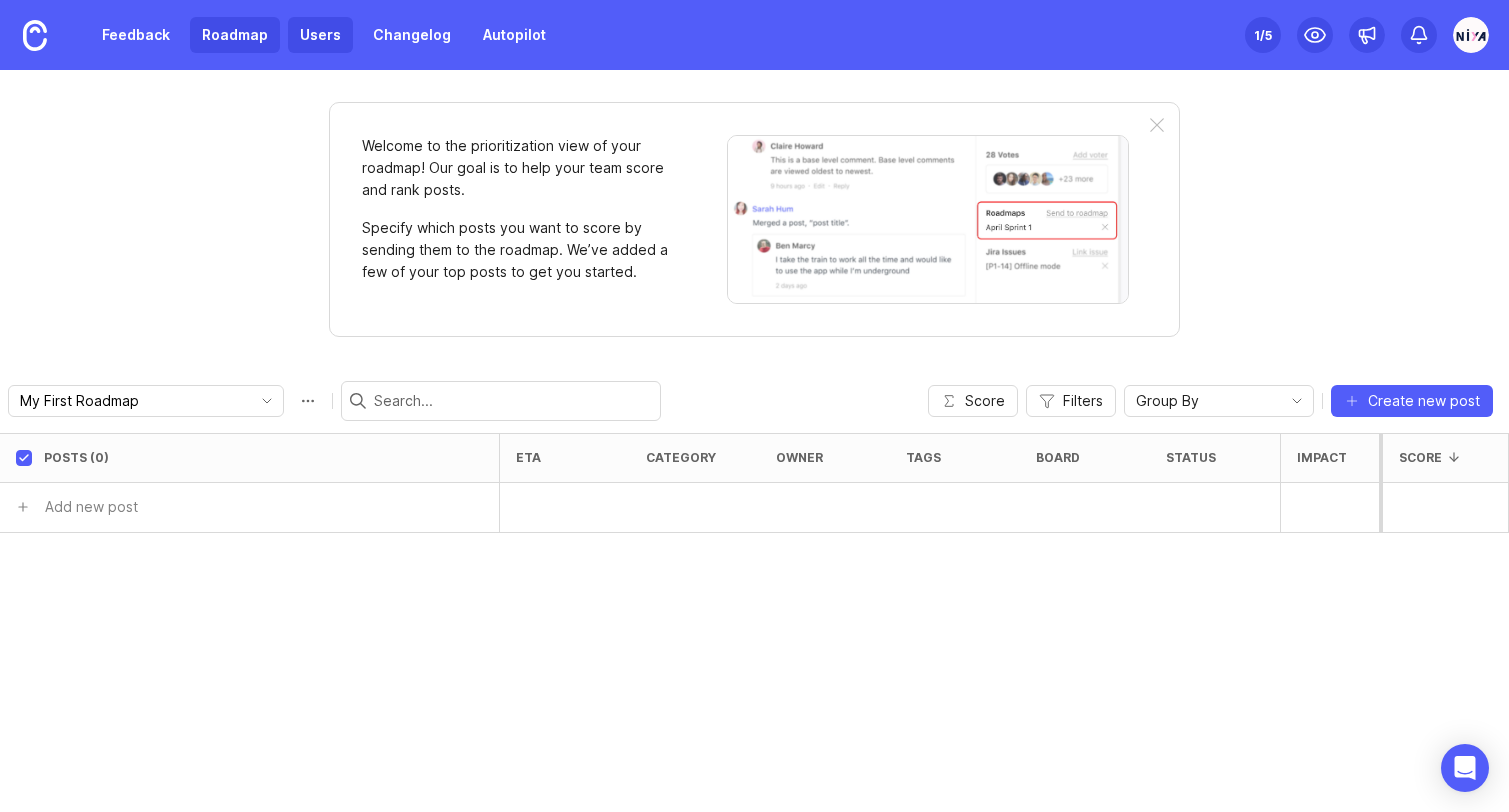 click on "Users" at bounding box center (320, 35) 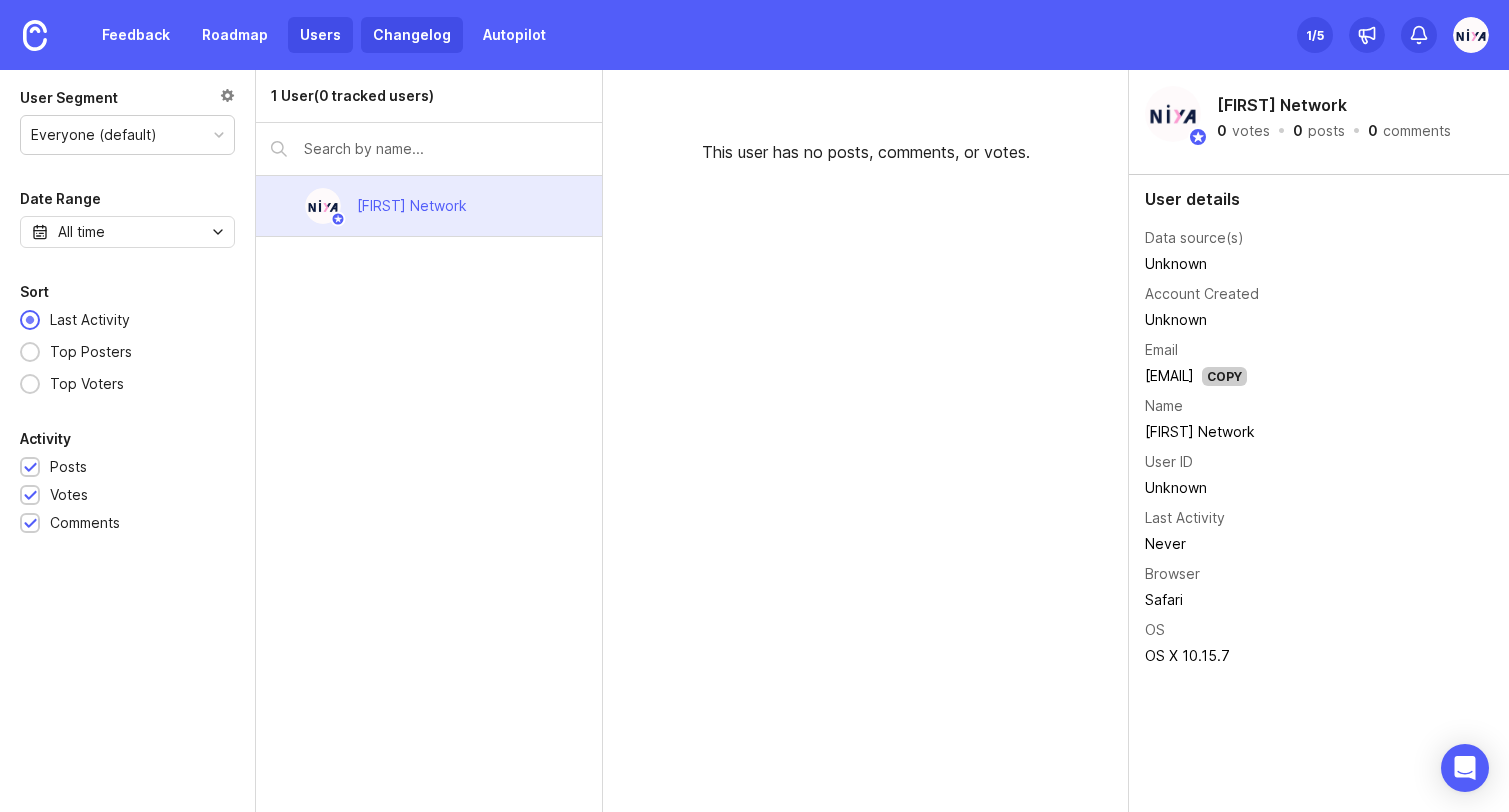 click on "Changelog" at bounding box center [412, 35] 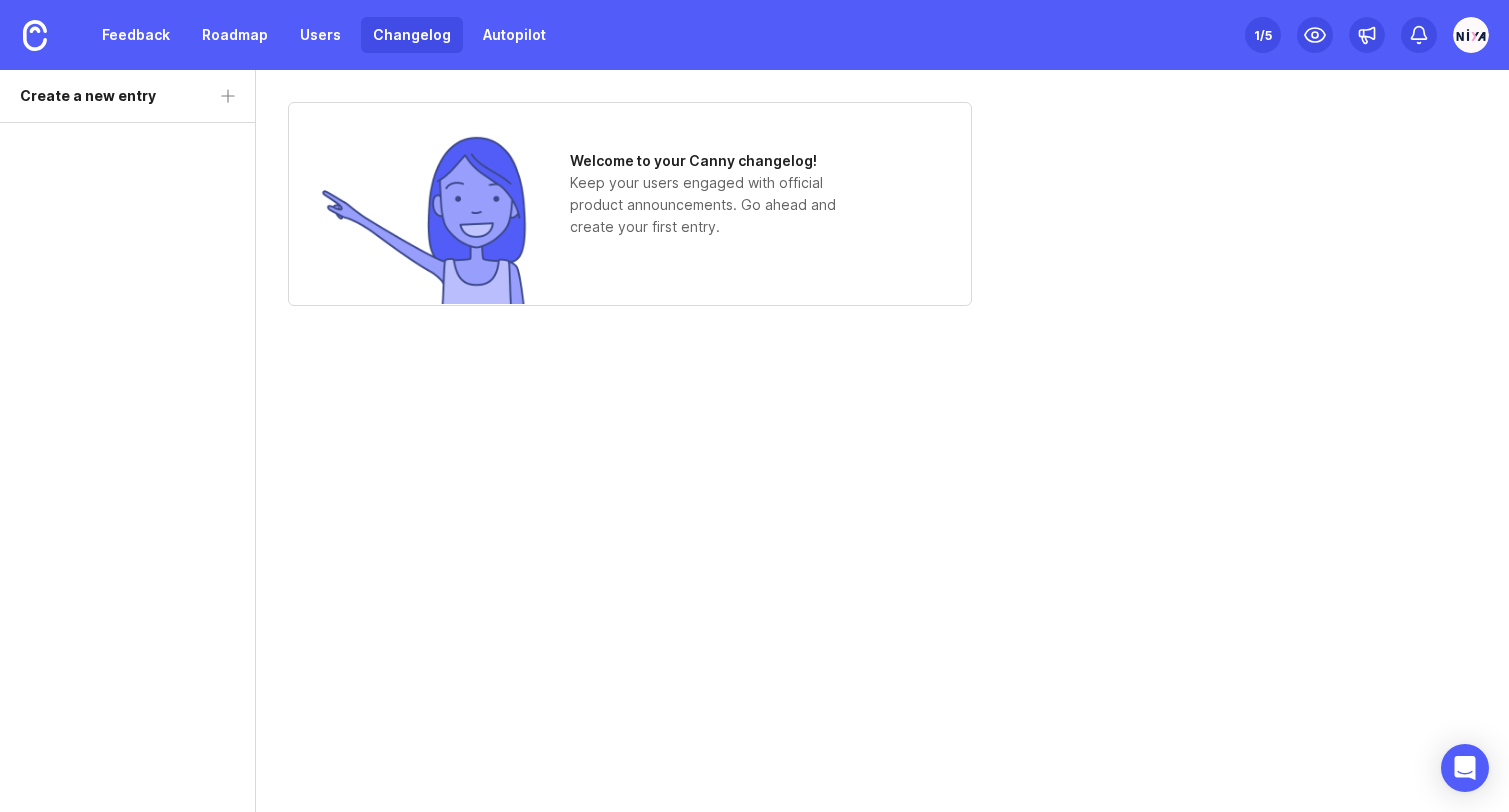 click on "Feedback Roadmap Users Changelog Autopilot" at bounding box center (279, 35) 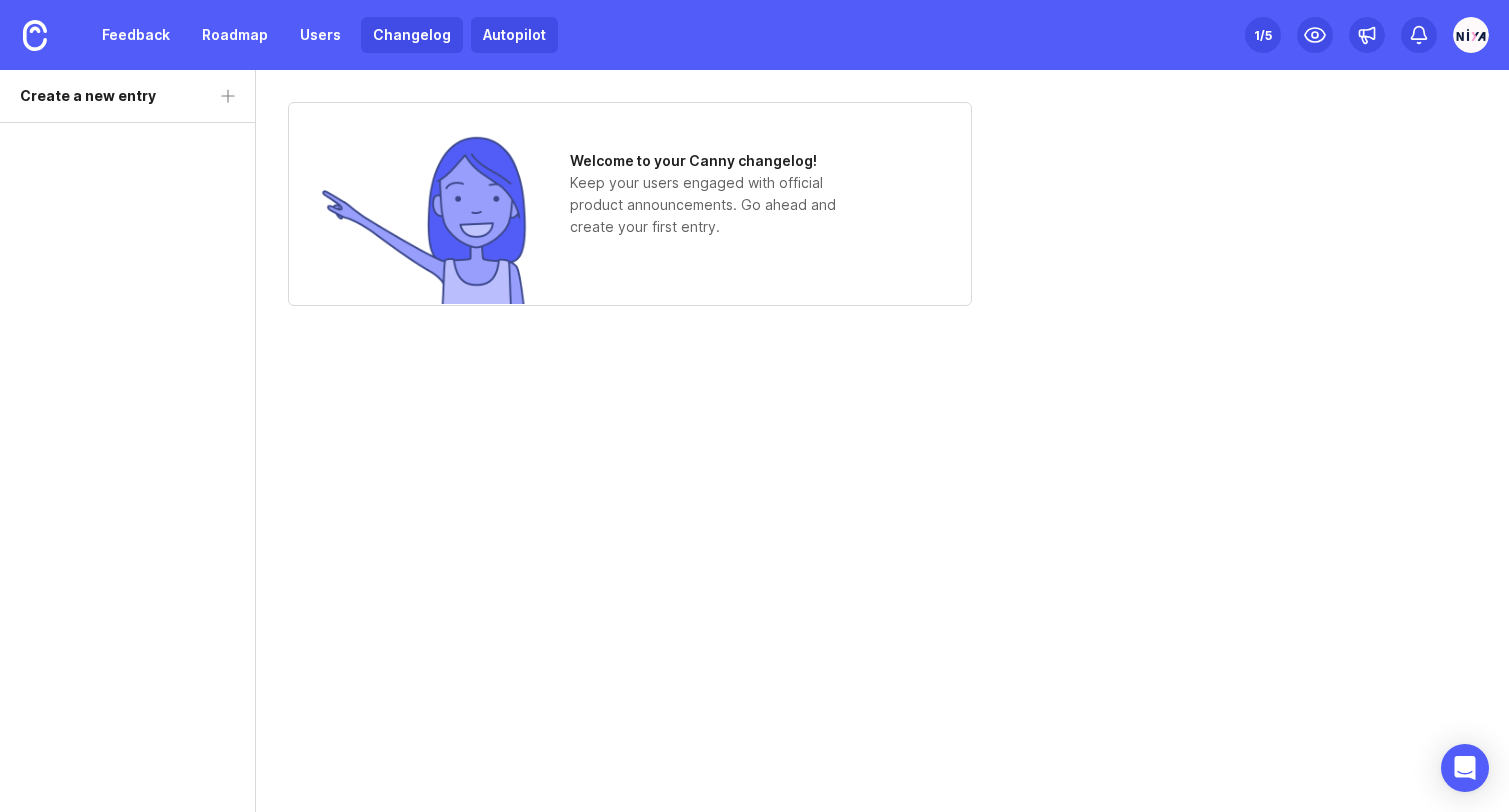 click on "Autopilot" at bounding box center (514, 35) 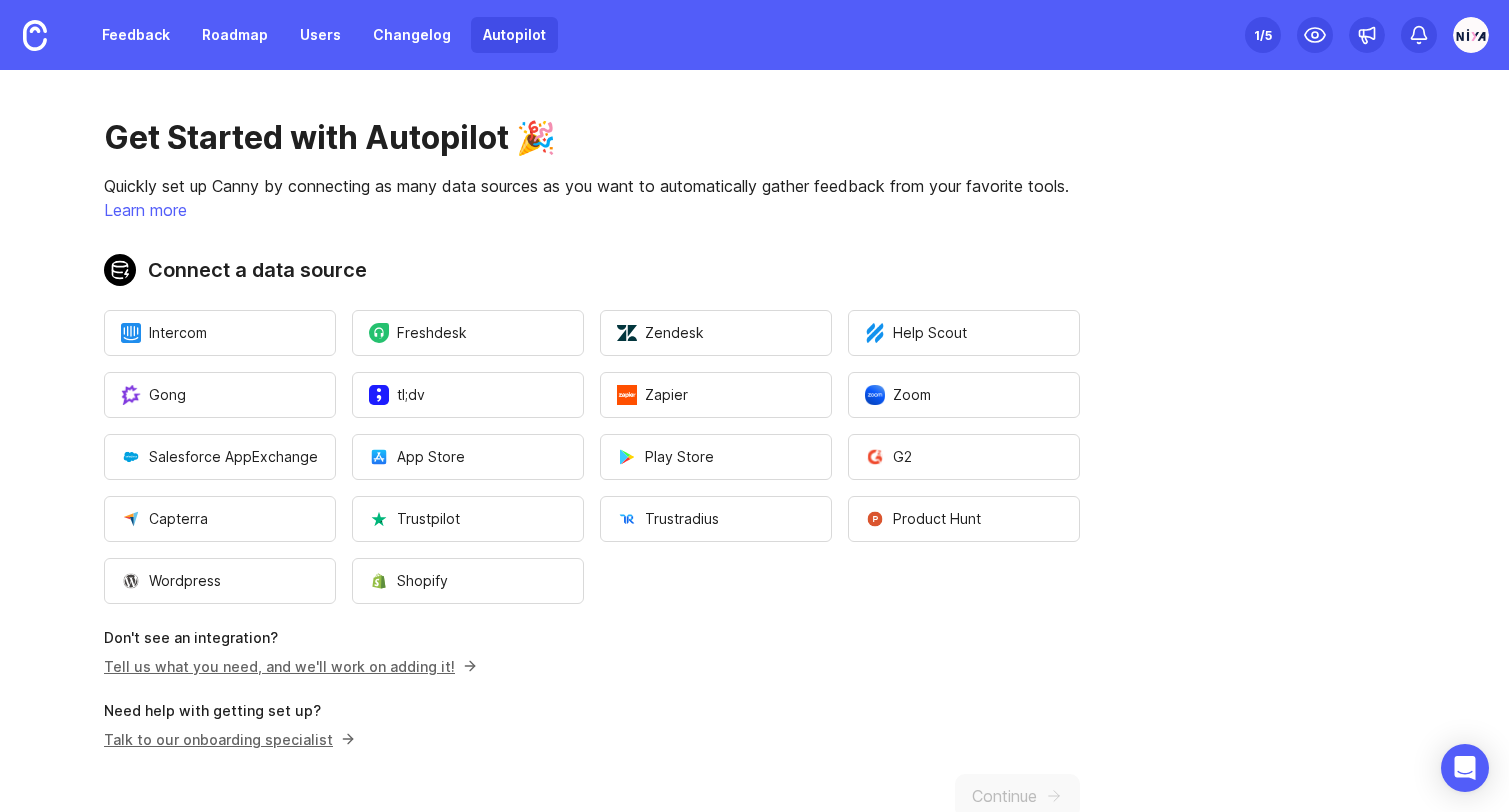 scroll, scrollTop: 0, scrollLeft: 0, axis: both 